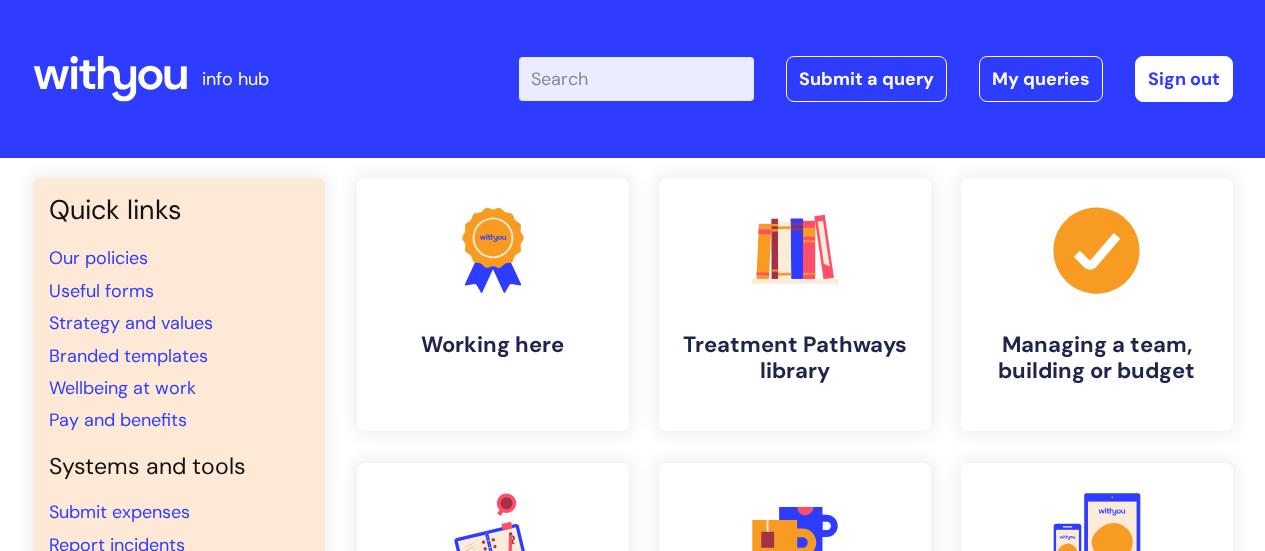 scroll, scrollTop: 0, scrollLeft: 0, axis: both 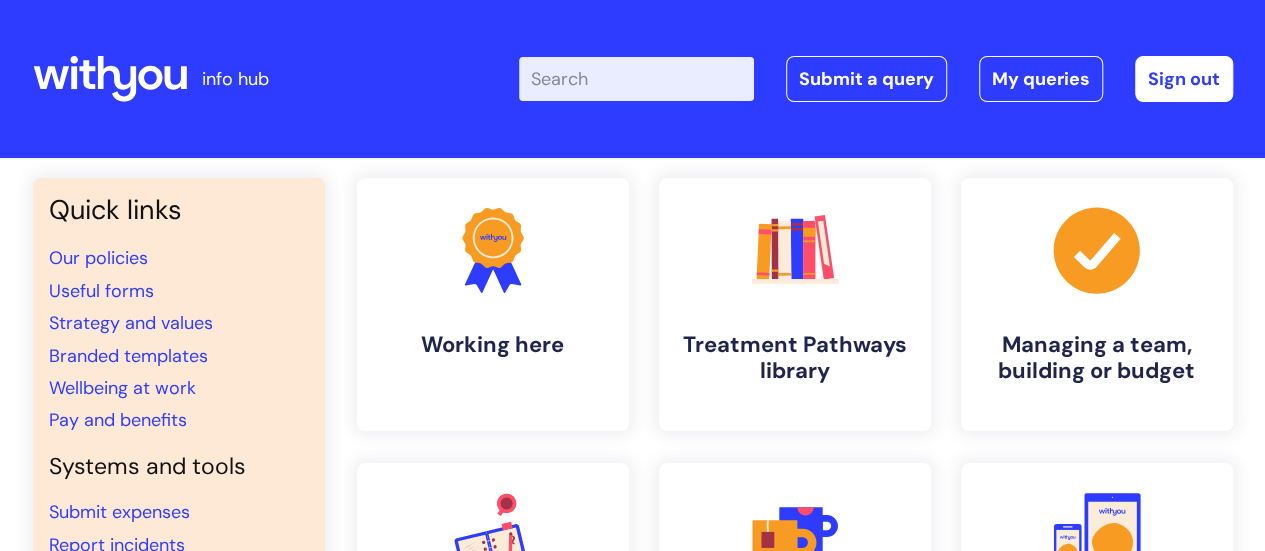 click on "Enter your search term here..." at bounding box center (636, 79) 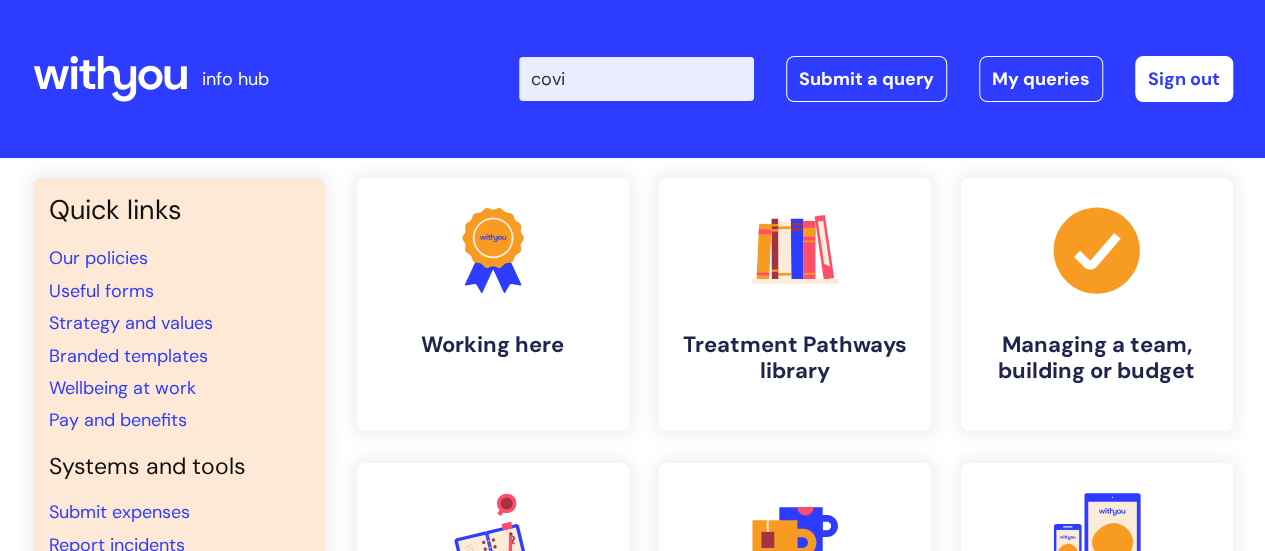 type on "covid" 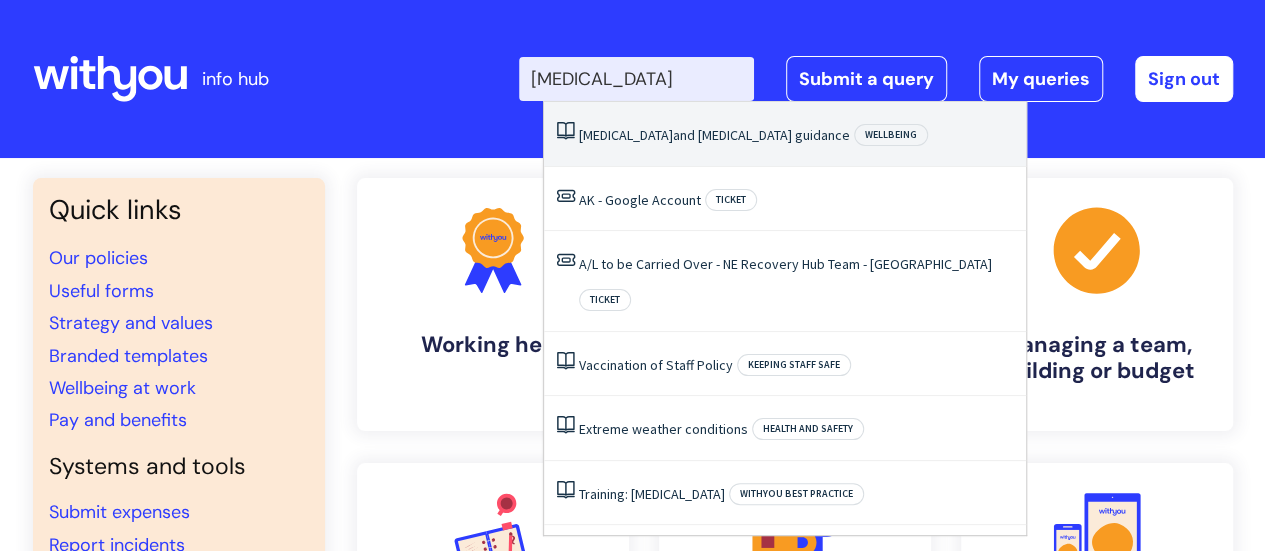 click on "Covid-19  and flu guidance" at bounding box center [714, 135] 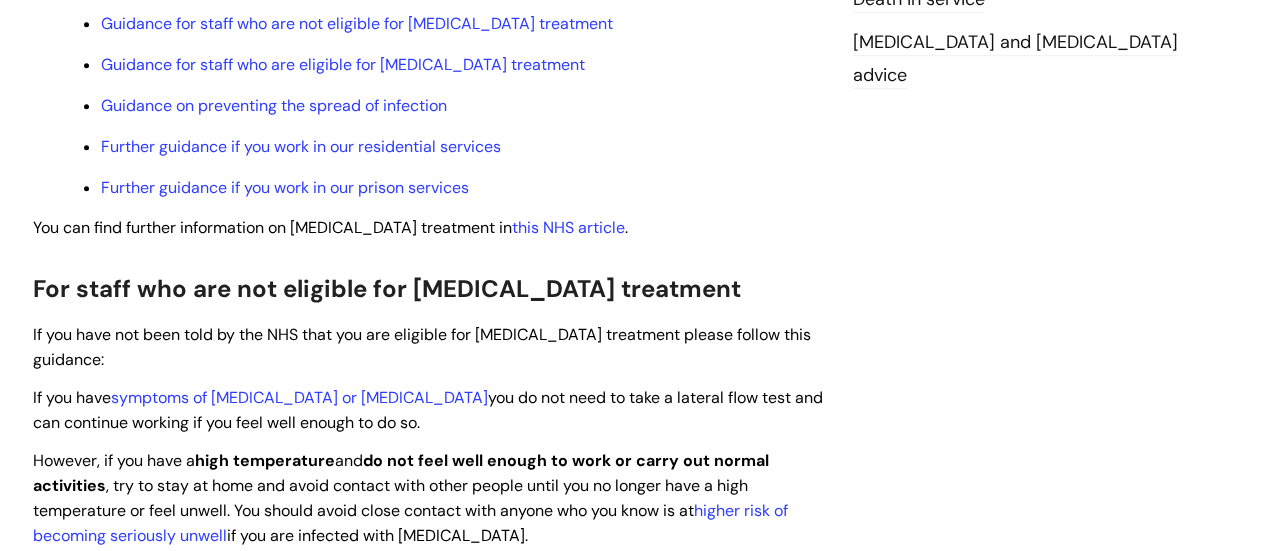 scroll, scrollTop: 600, scrollLeft: 0, axis: vertical 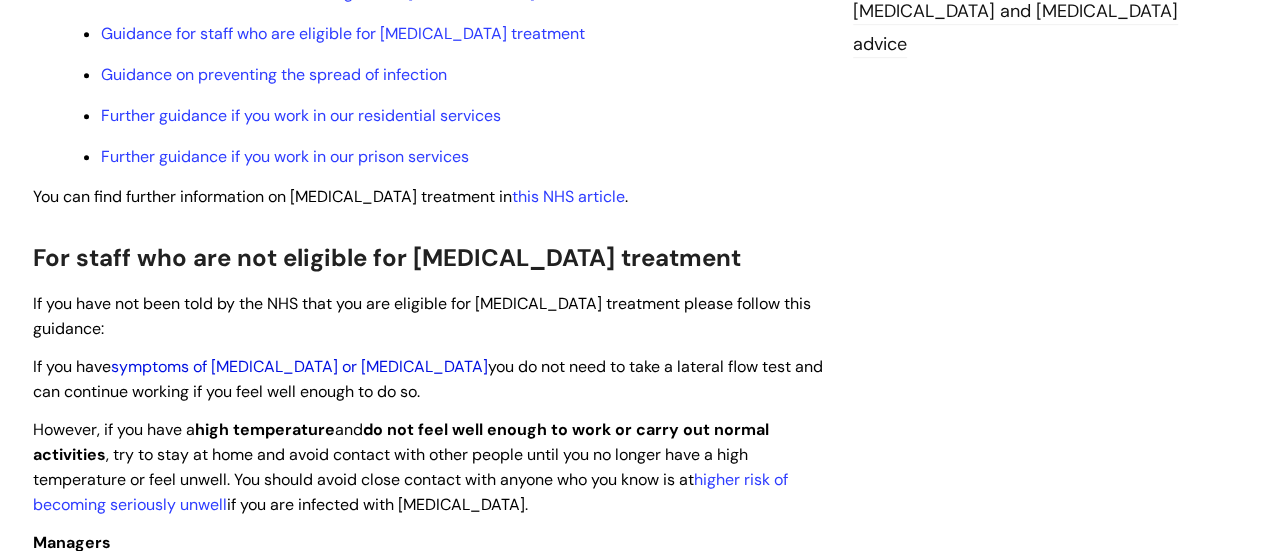 click on "symptoms of [MEDICAL_DATA] or [MEDICAL_DATA]" at bounding box center (299, 366) 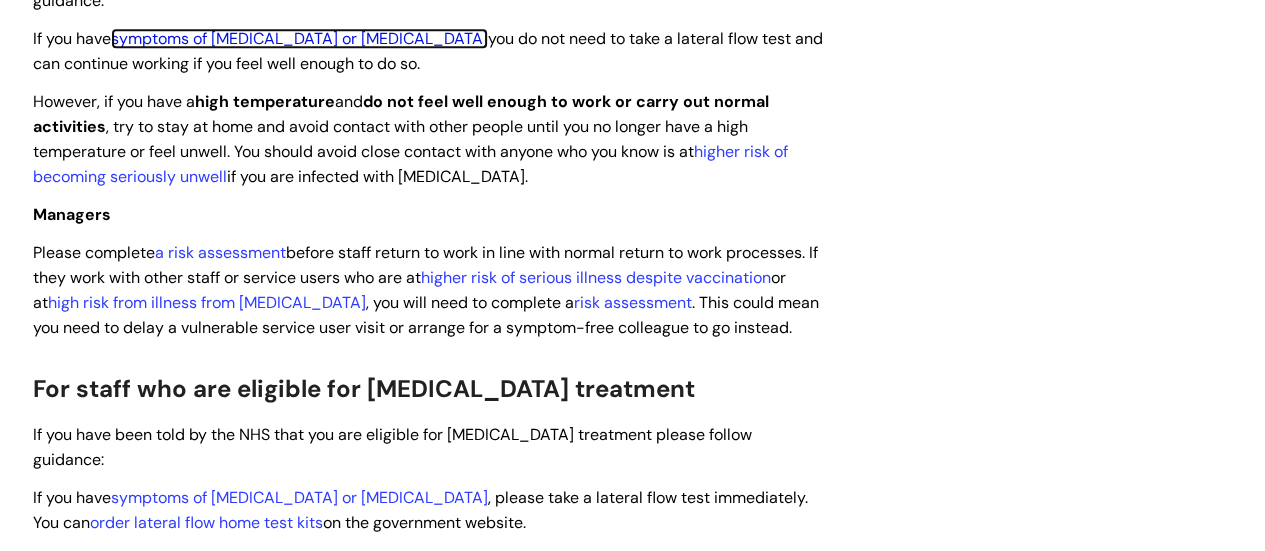 scroll, scrollTop: 1000, scrollLeft: 0, axis: vertical 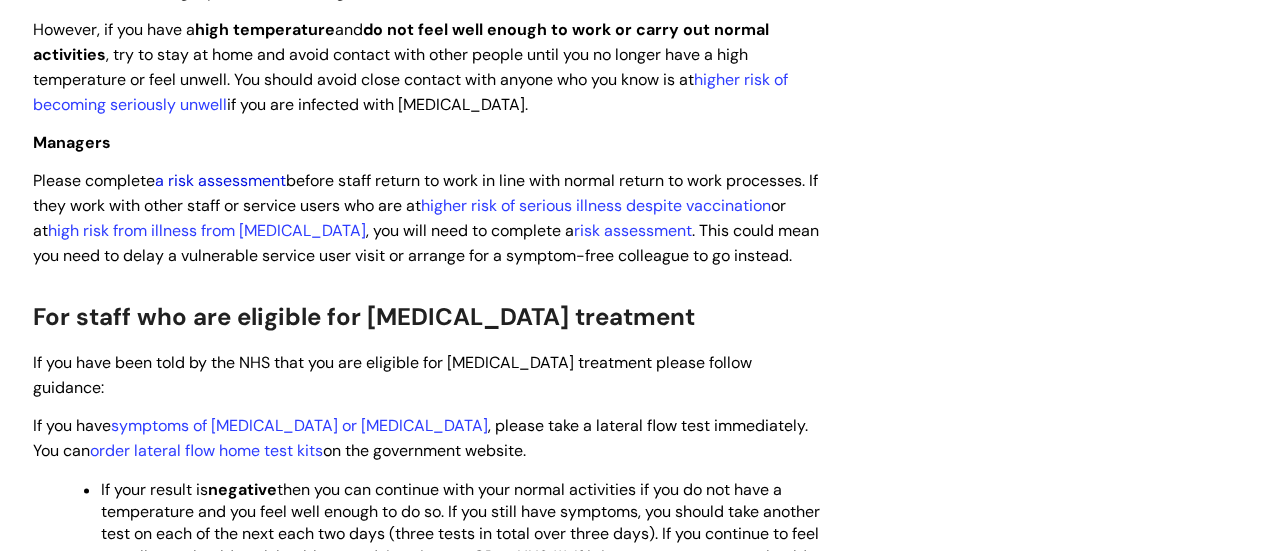 click on "a risk assessment" at bounding box center (220, 180) 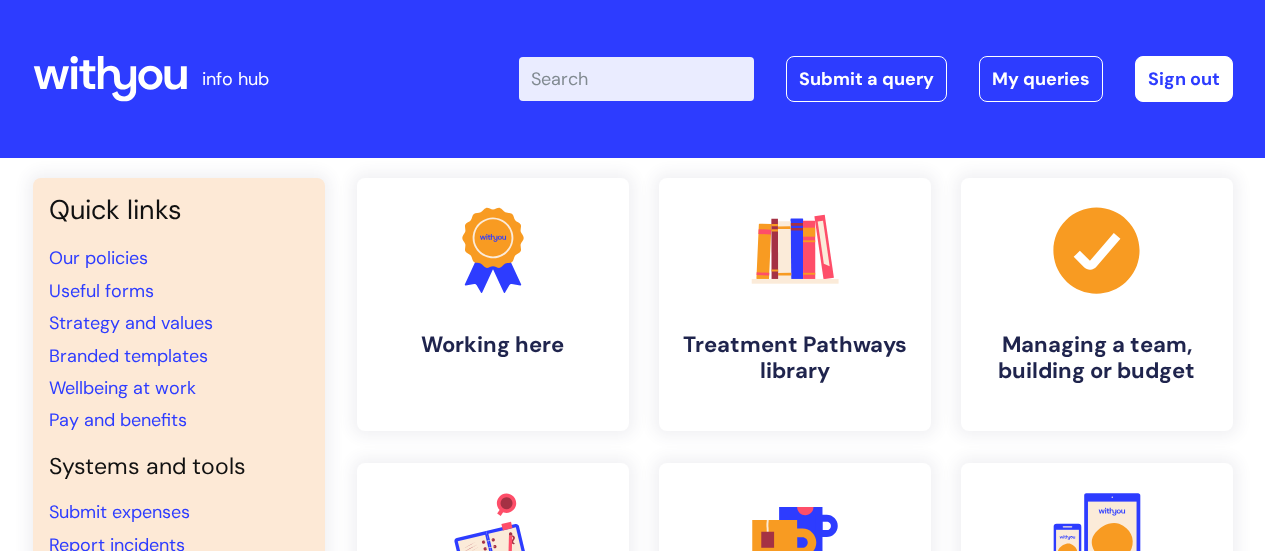 scroll, scrollTop: 0, scrollLeft: 0, axis: both 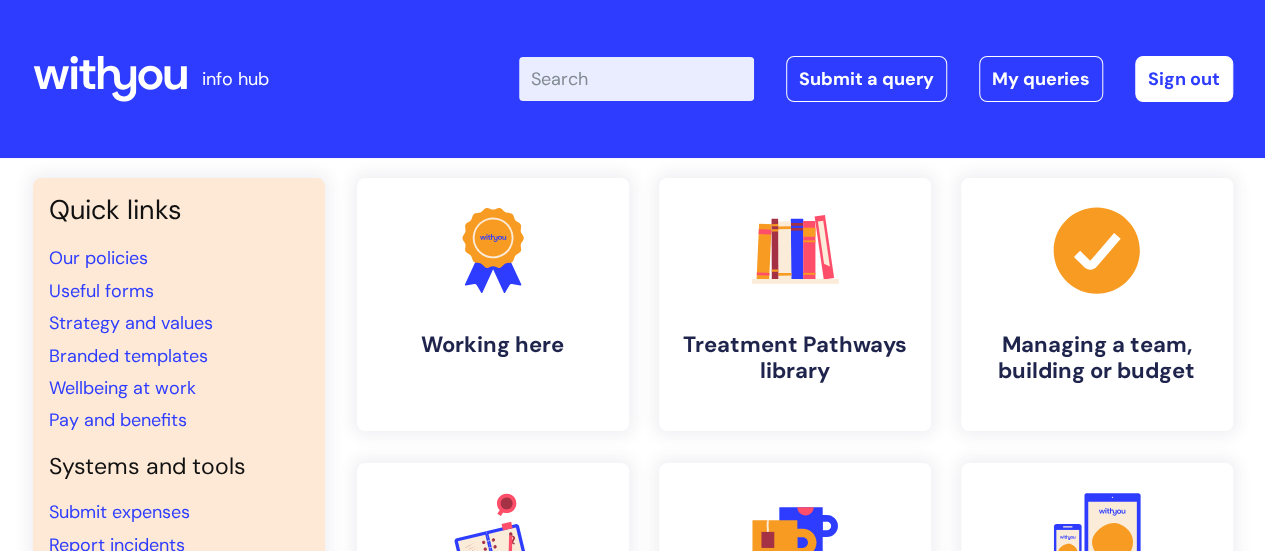 click on "Enter your search term here..." at bounding box center [636, 79] 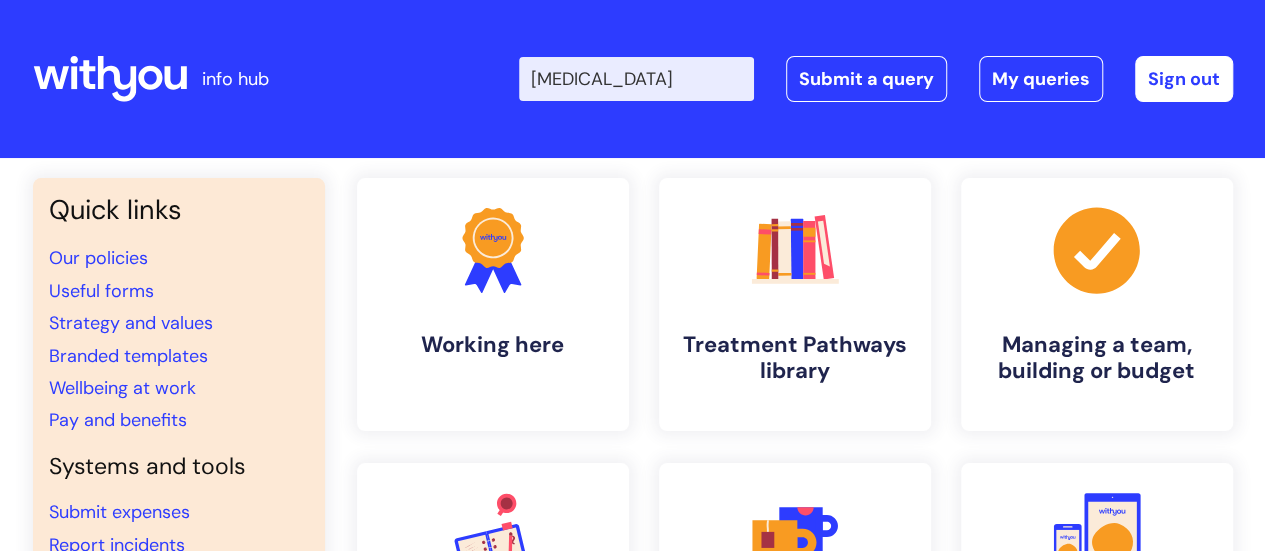 type on "[MEDICAL_DATA]" 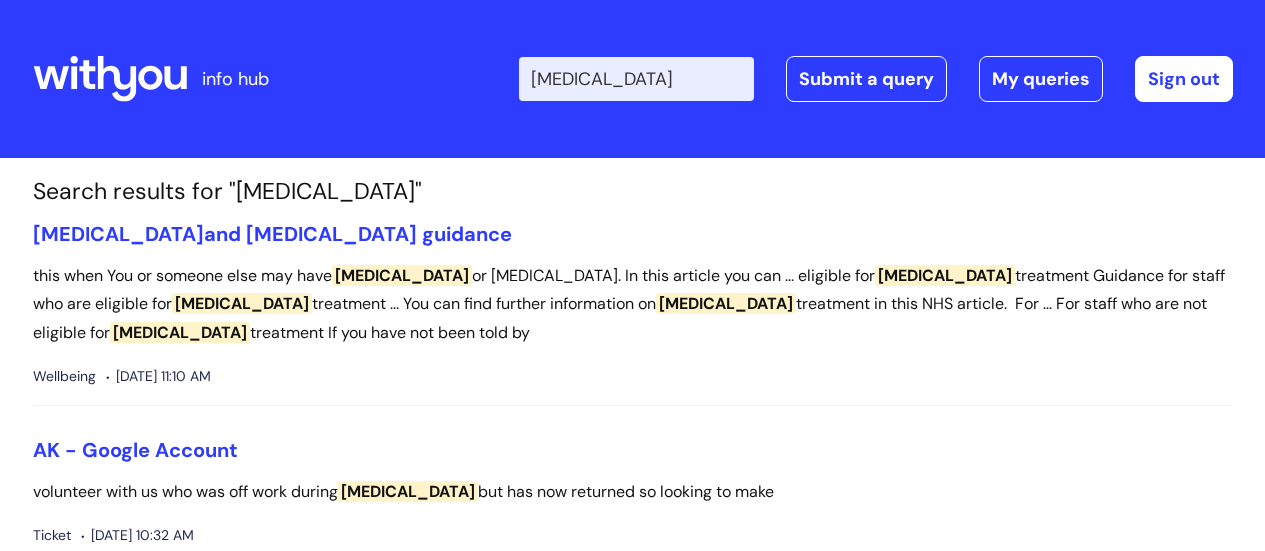 scroll, scrollTop: 0, scrollLeft: 0, axis: both 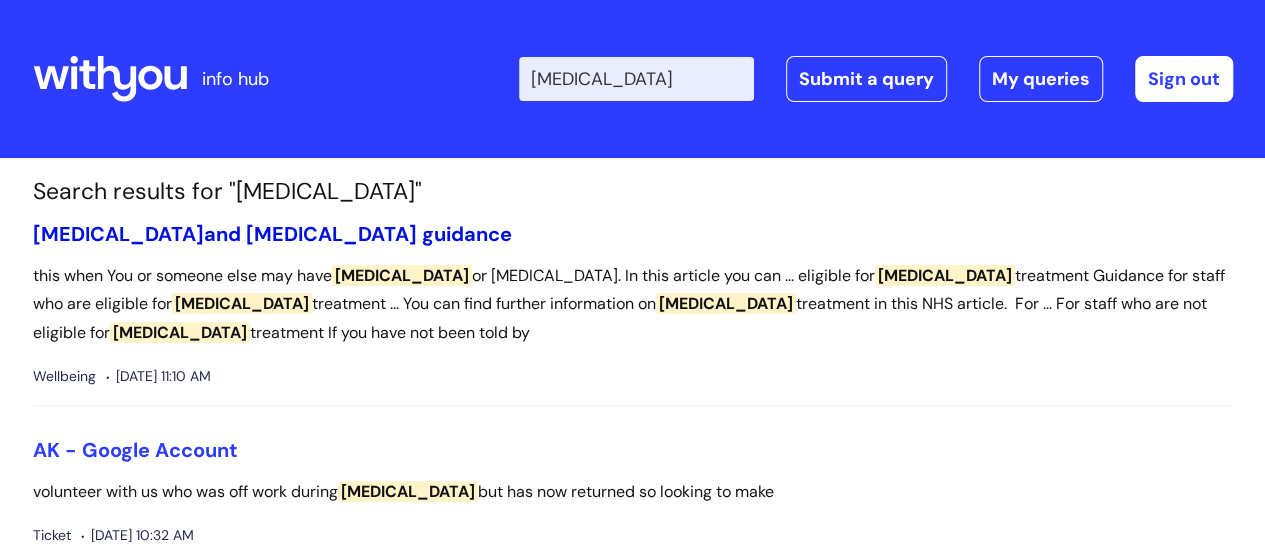 click on "Covid-19  and flu guidance" at bounding box center [272, 234] 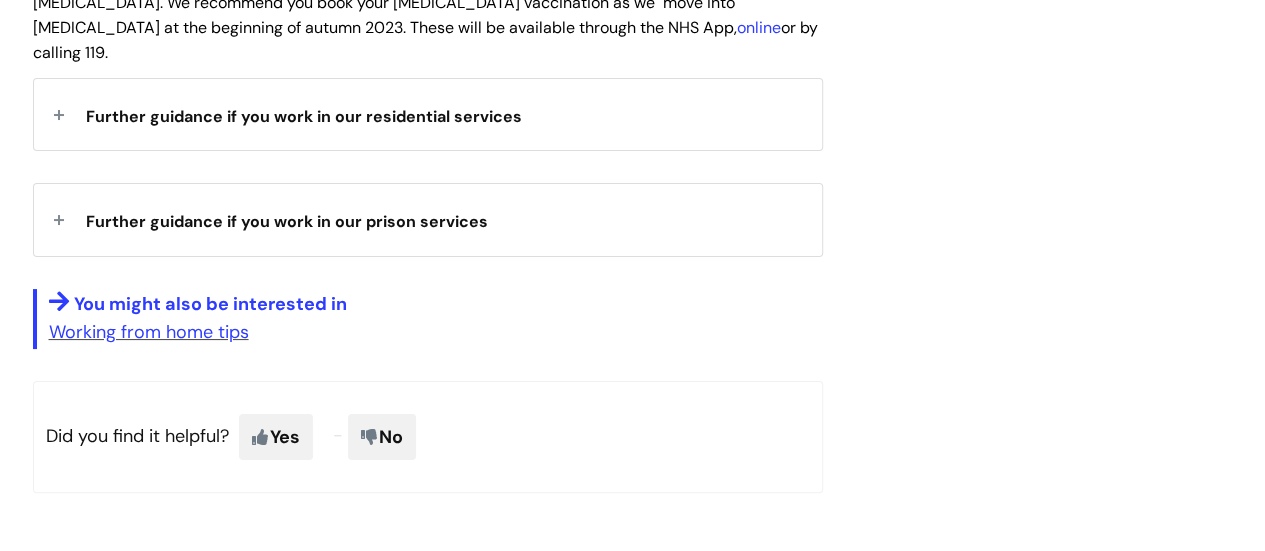 scroll, scrollTop: 3800, scrollLeft: 0, axis: vertical 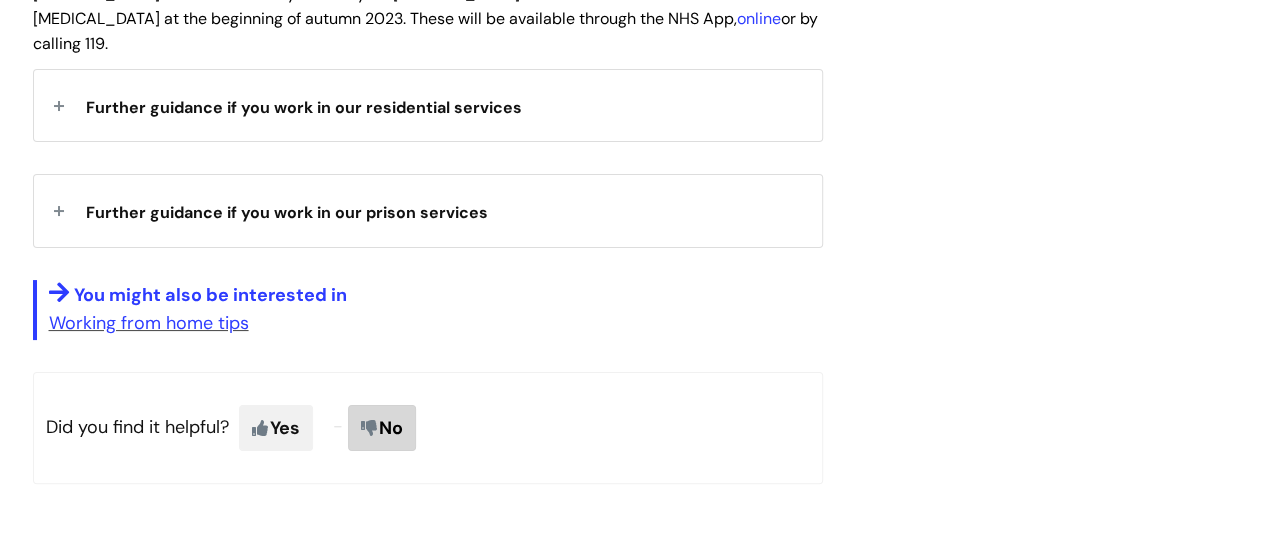 click on "No" at bounding box center (382, 428) 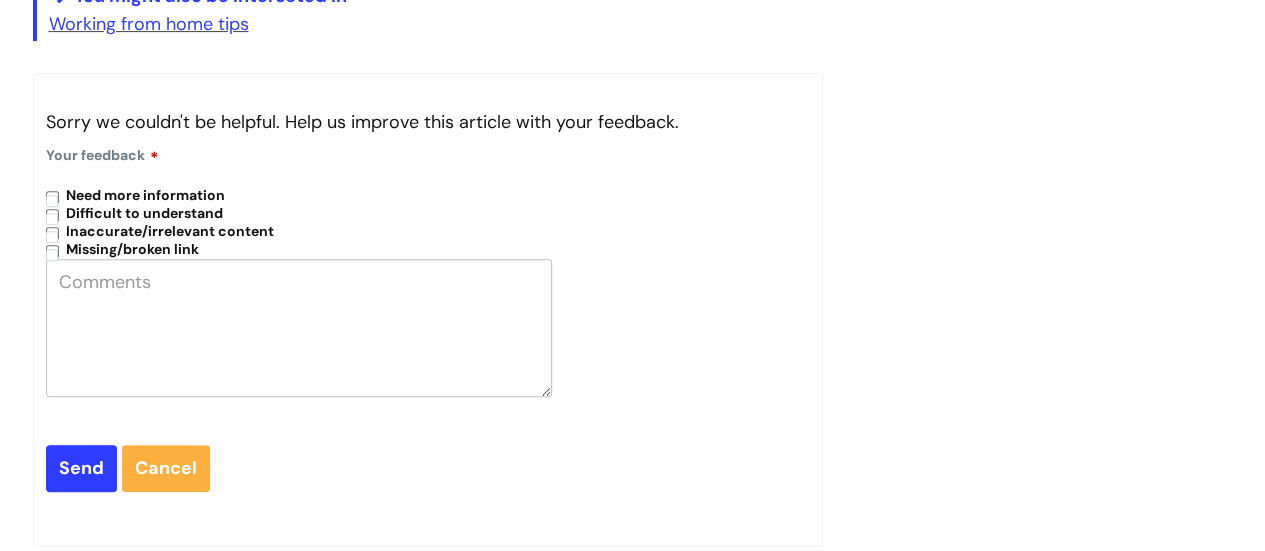 scroll, scrollTop: 4100, scrollLeft: 0, axis: vertical 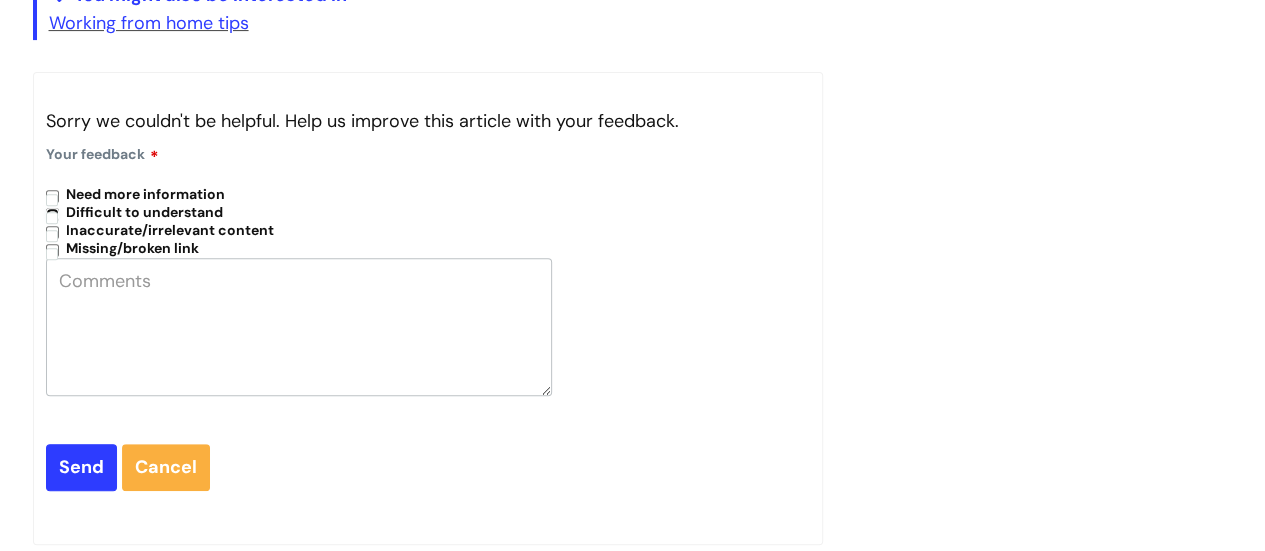 click on "Difficult to understand" at bounding box center (52, 214) 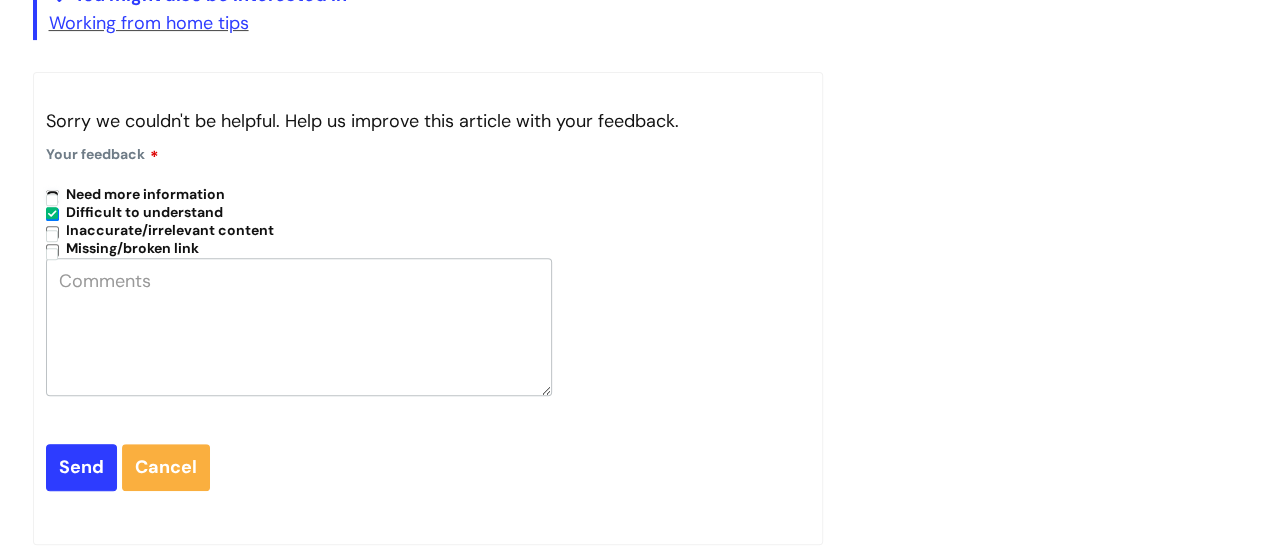 click on "Need more information" at bounding box center [52, 196] 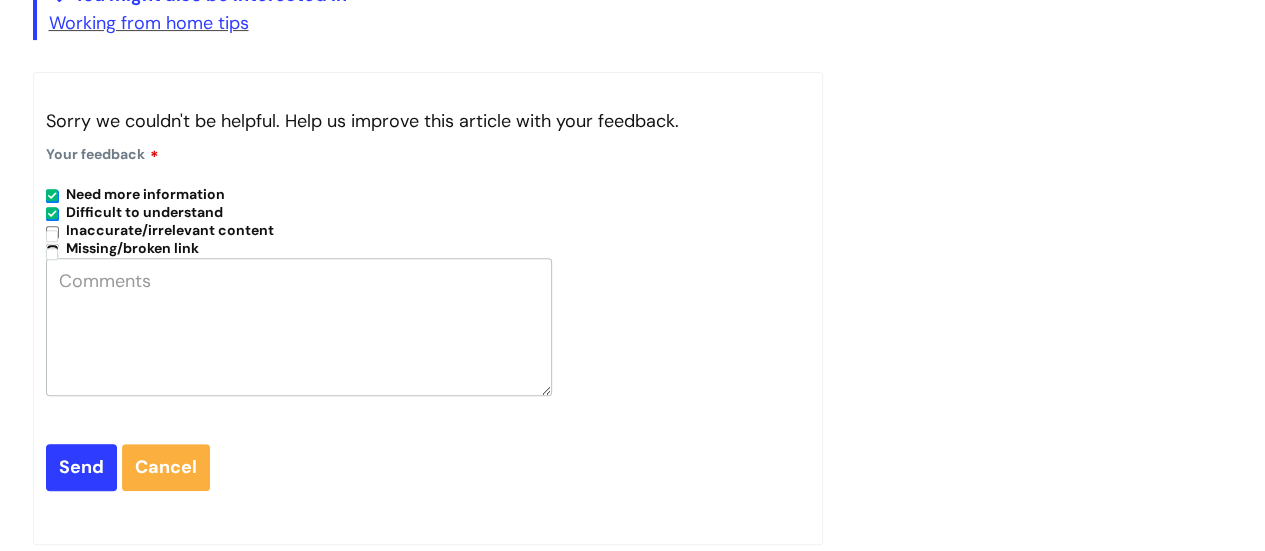 click on "Missing/broken link" at bounding box center (52, 250) 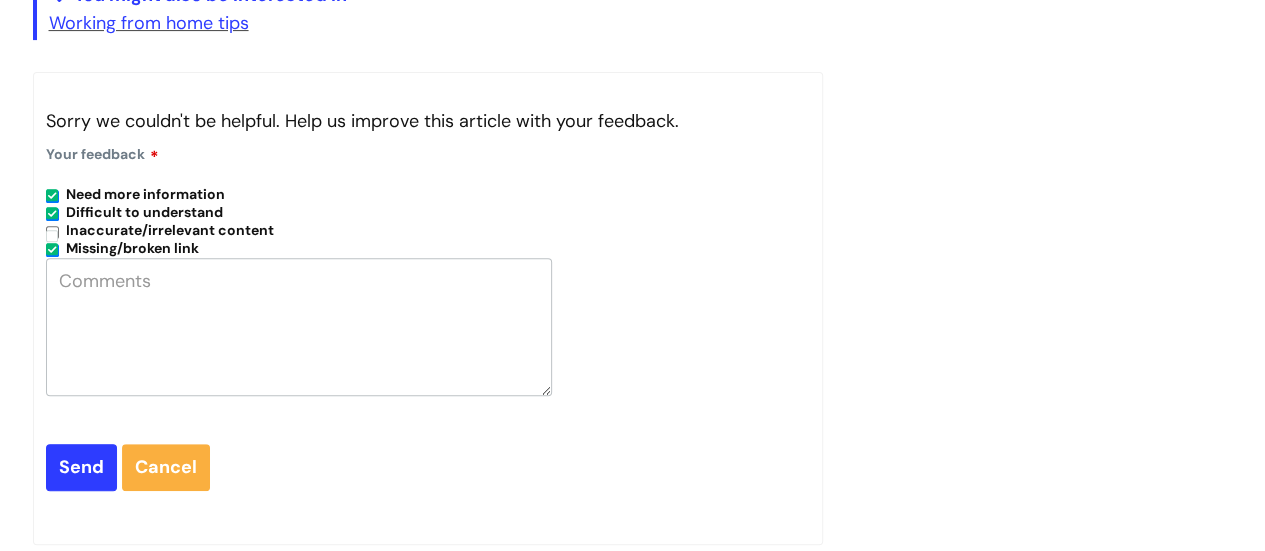 click at bounding box center (299, 327) 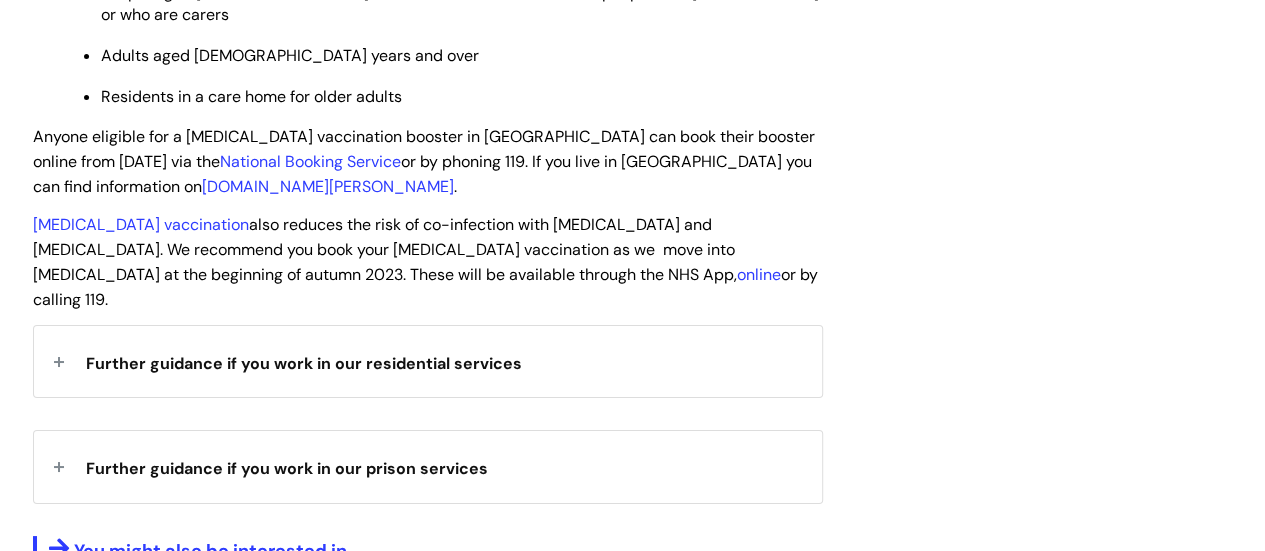 scroll, scrollTop: 3500, scrollLeft: 0, axis: vertical 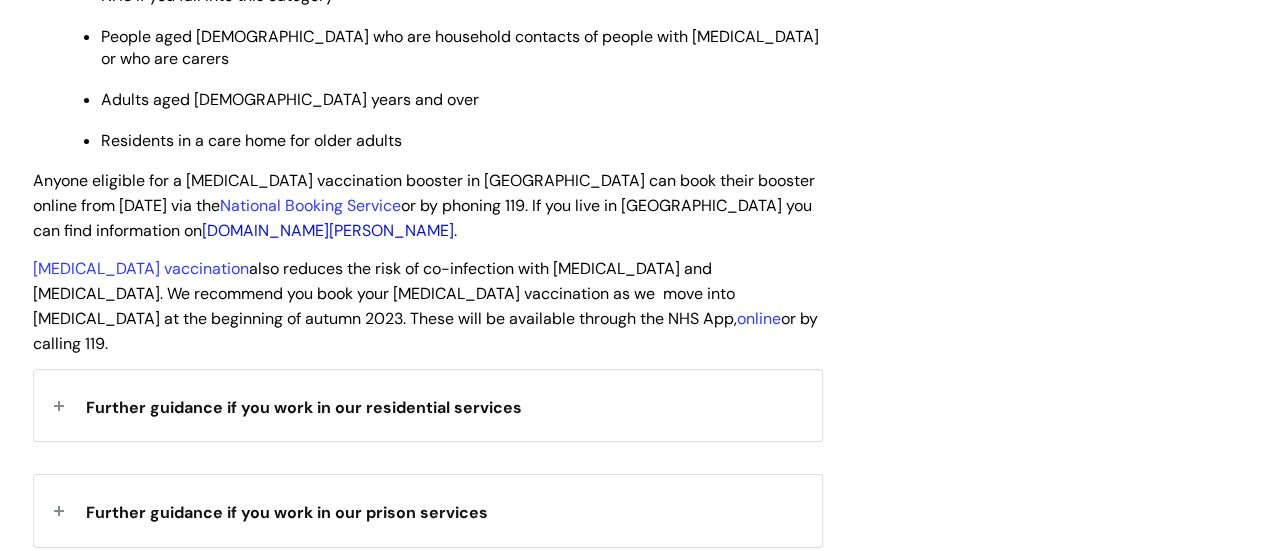 type on "This is quite confusing to understand and explain to staff. Links are broken and no definitive guidance for managers." 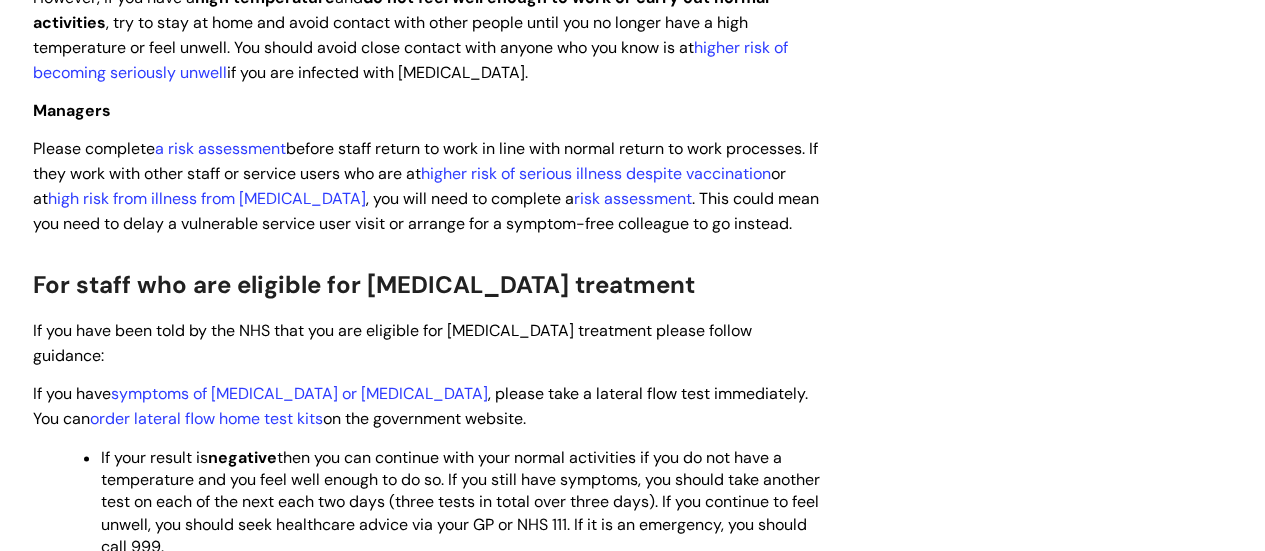 scroll, scrollTop: 1000, scrollLeft: 0, axis: vertical 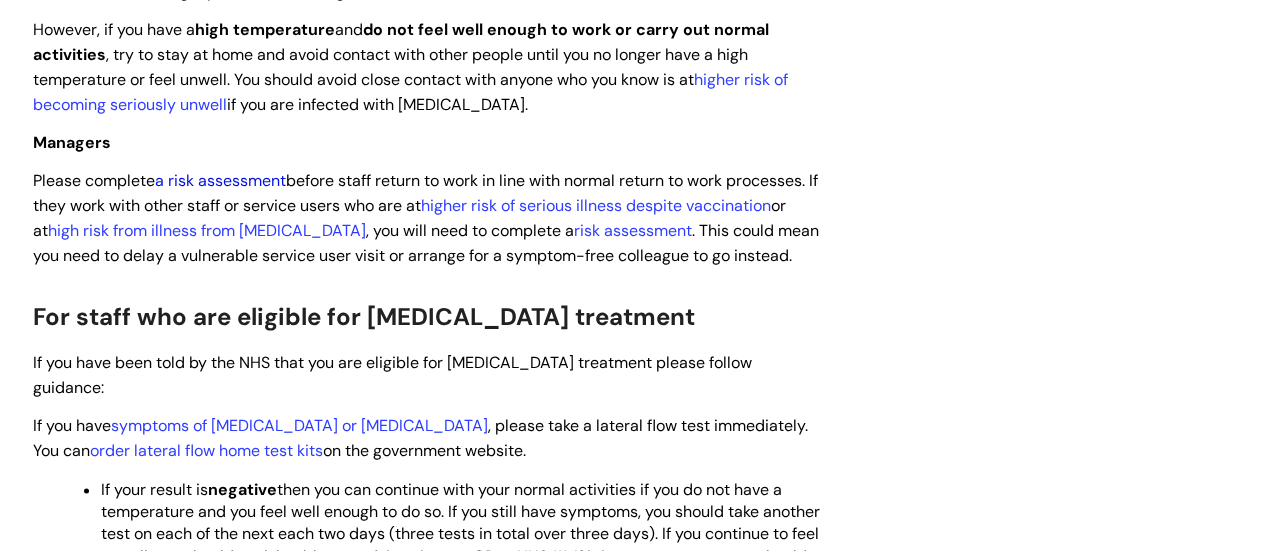 click on "a risk assessment" at bounding box center (220, 180) 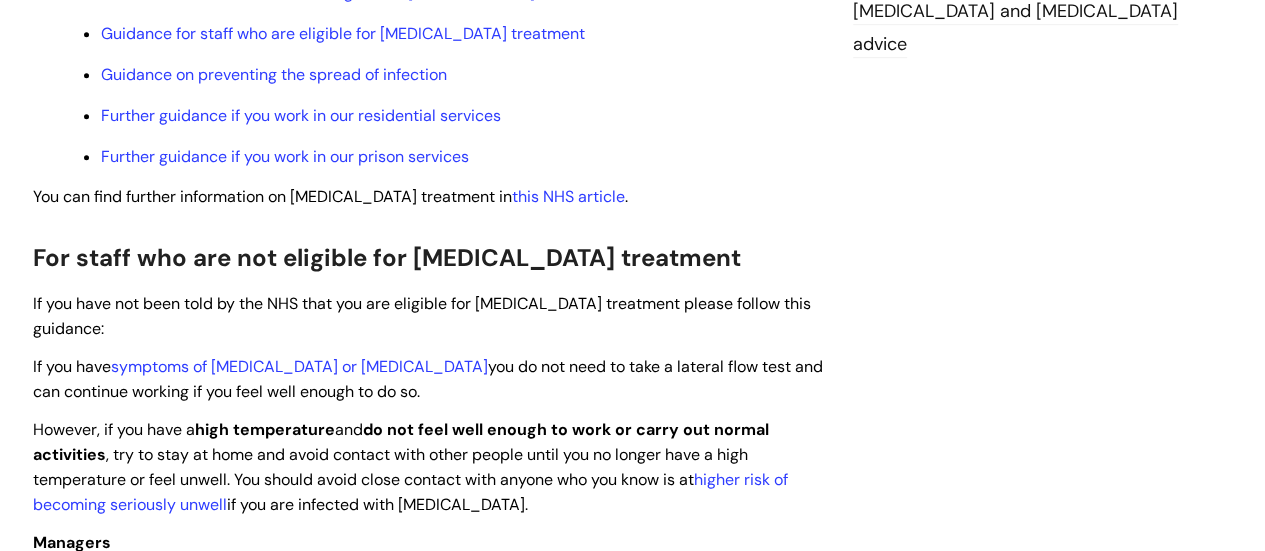 scroll, scrollTop: 700, scrollLeft: 0, axis: vertical 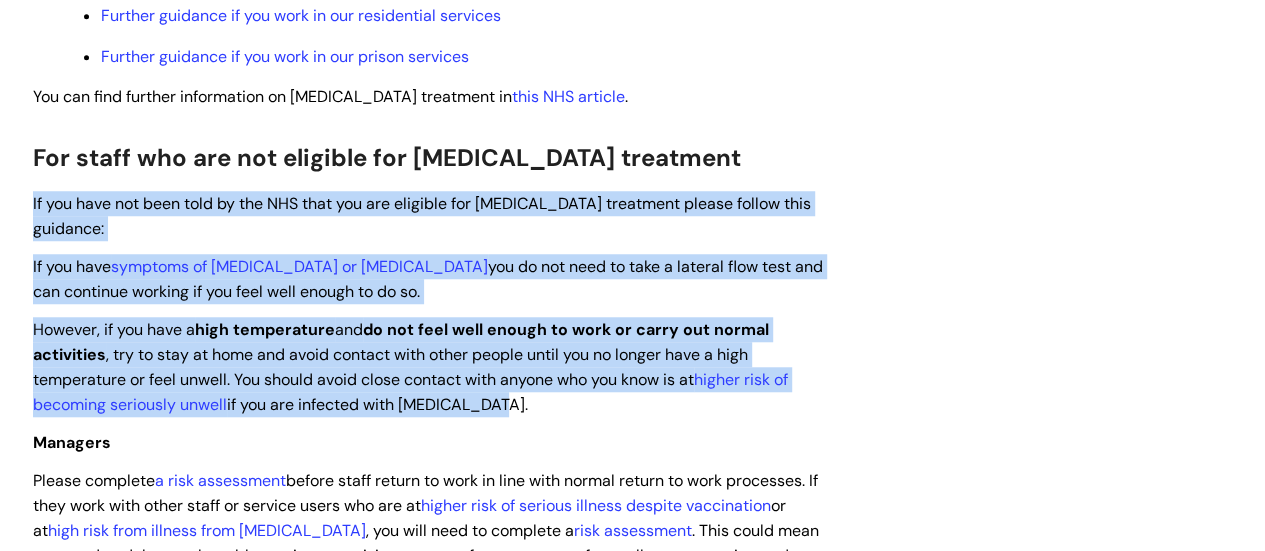 drag, startPoint x: 31, startPoint y: 210, endPoint x: 488, endPoint y: 361, distance: 481.30032 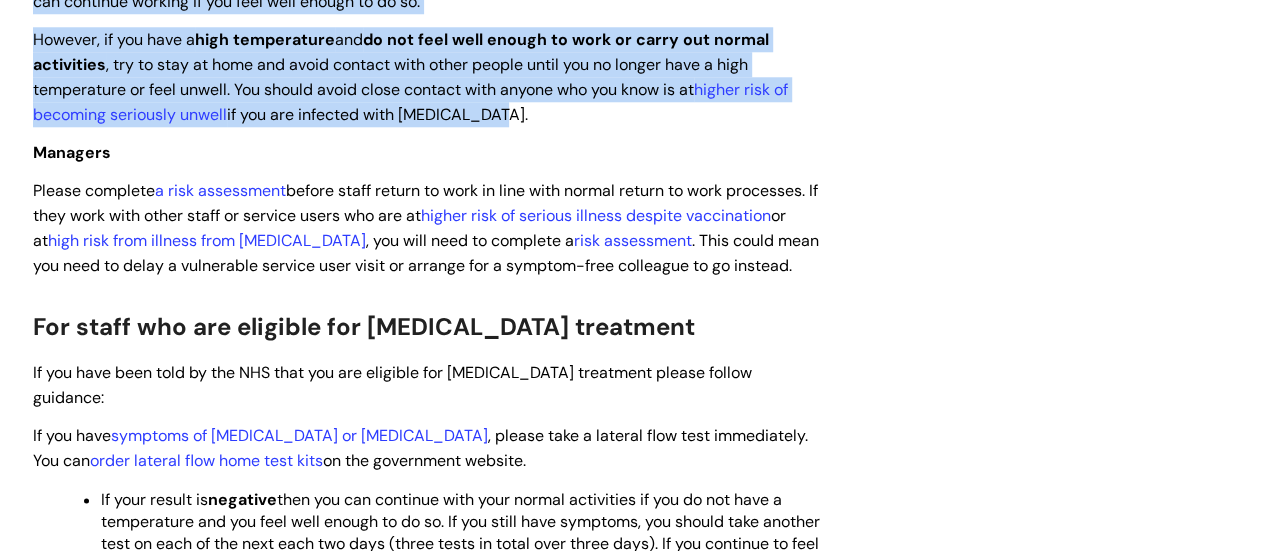 scroll, scrollTop: 1000, scrollLeft: 0, axis: vertical 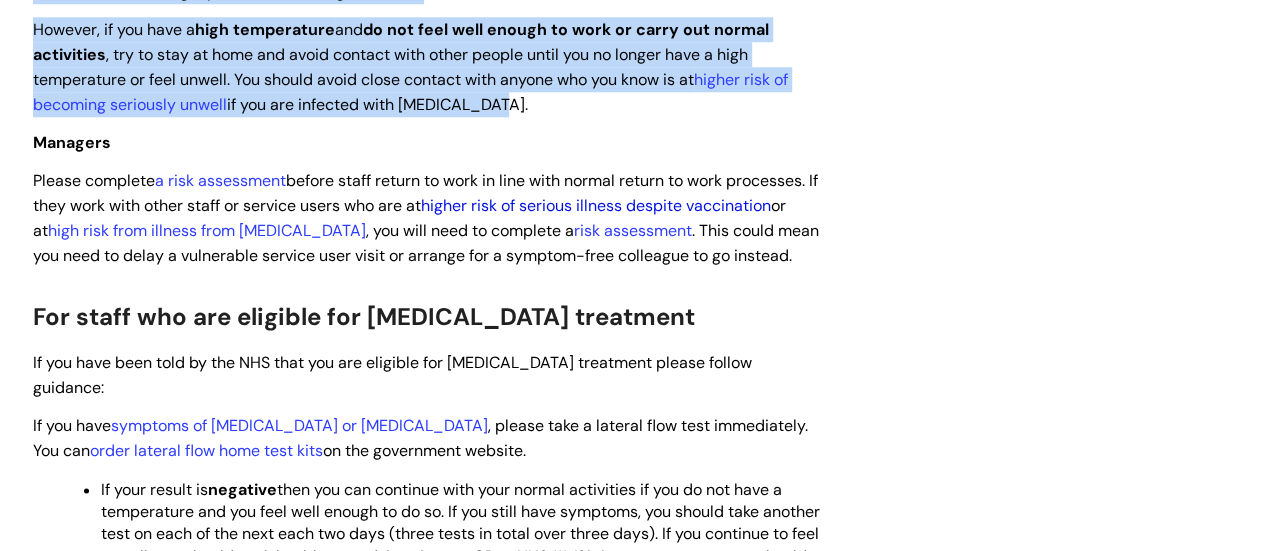 click on "higher risk of serious illness despite vaccination" at bounding box center [596, 205] 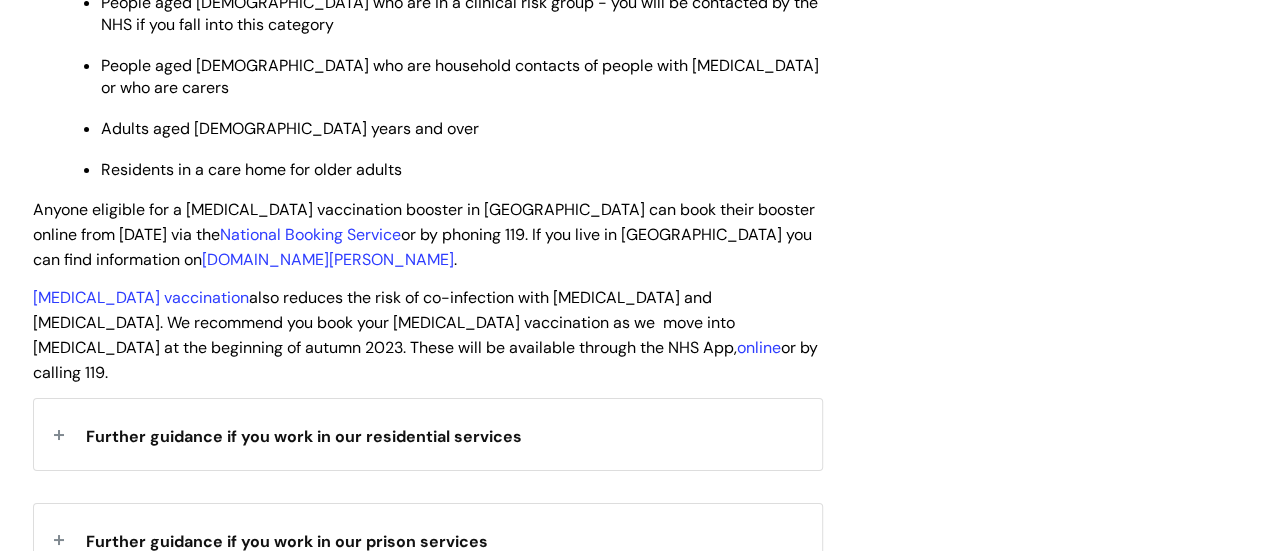 scroll, scrollTop: 3600, scrollLeft: 0, axis: vertical 